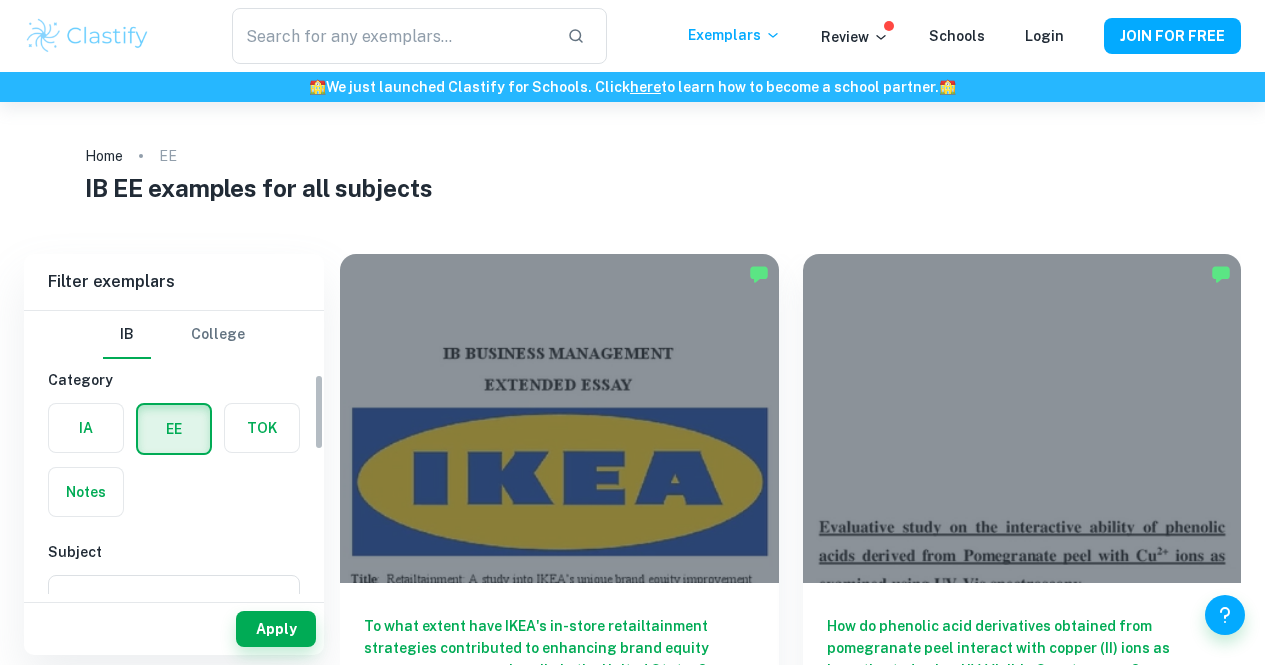 scroll, scrollTop: 0, scrollLeft: 0, axis: both 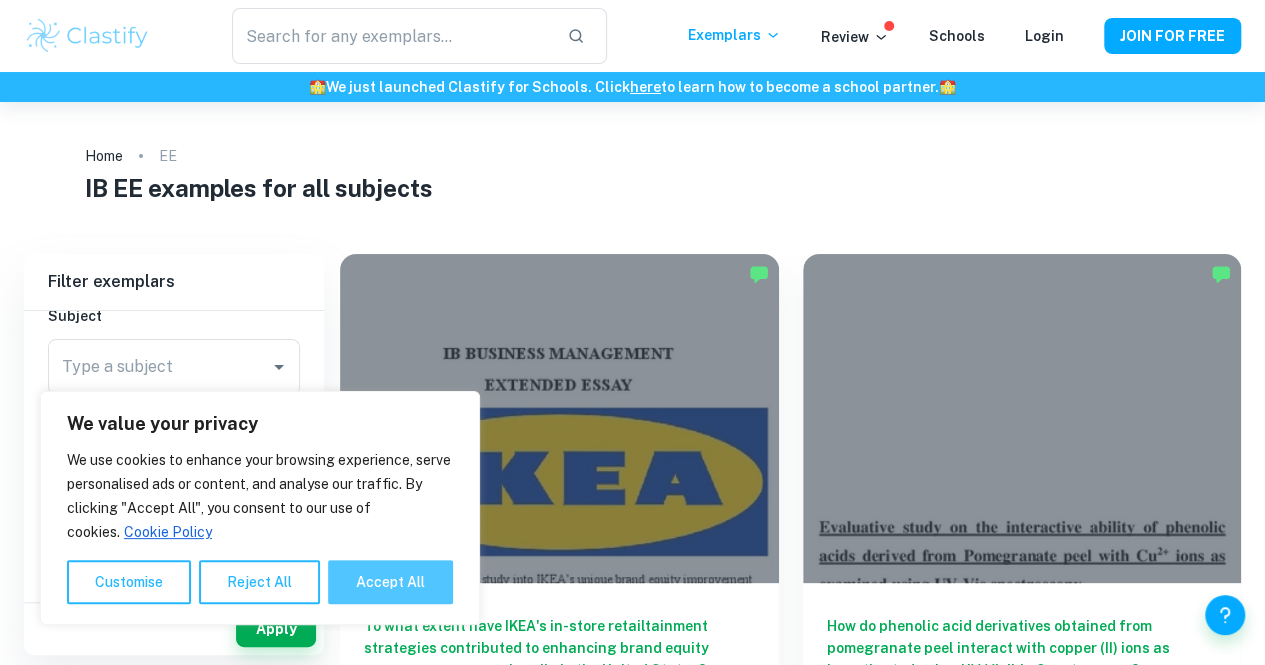 click on "Accept All" at bounding box center [390, 582] 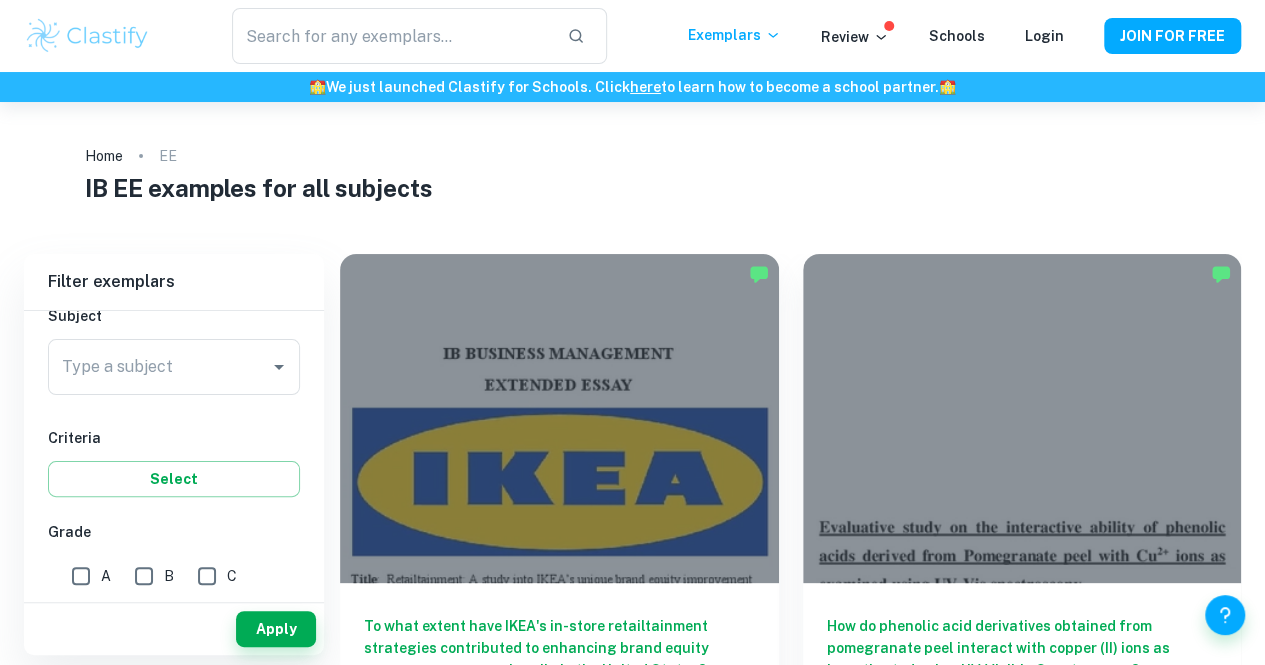 checkbox on "true" 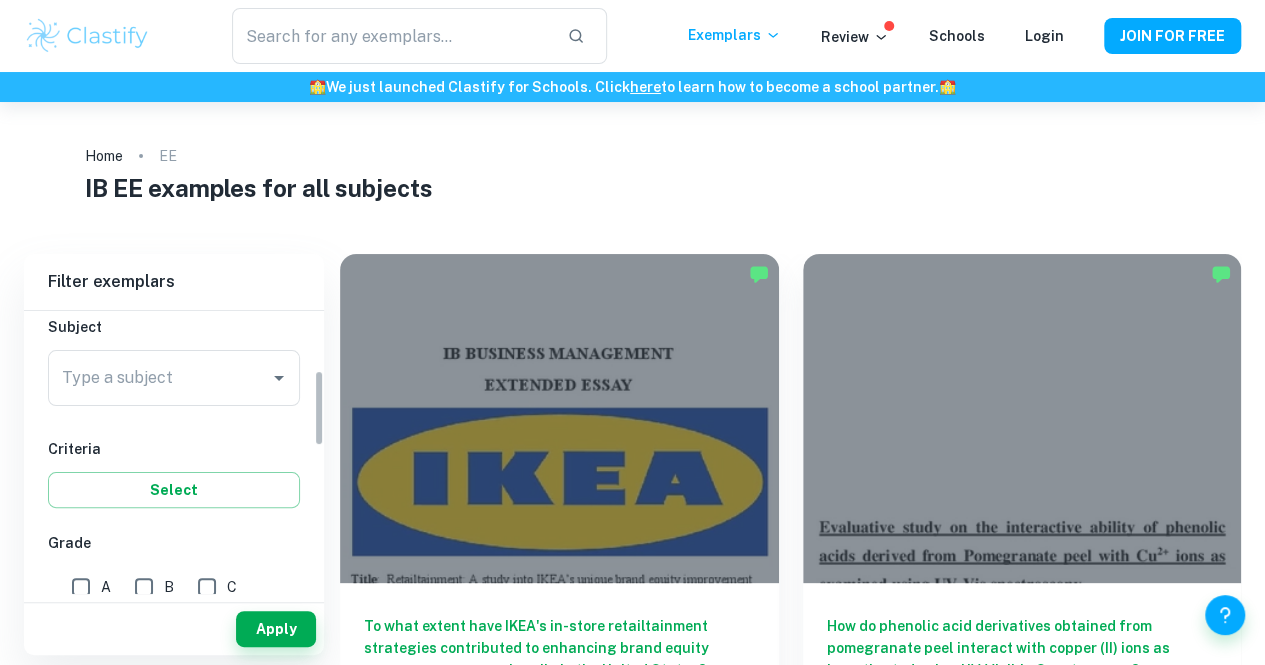 scroll, scrollTop: 227, scrollLeft: 0, axis: vertical 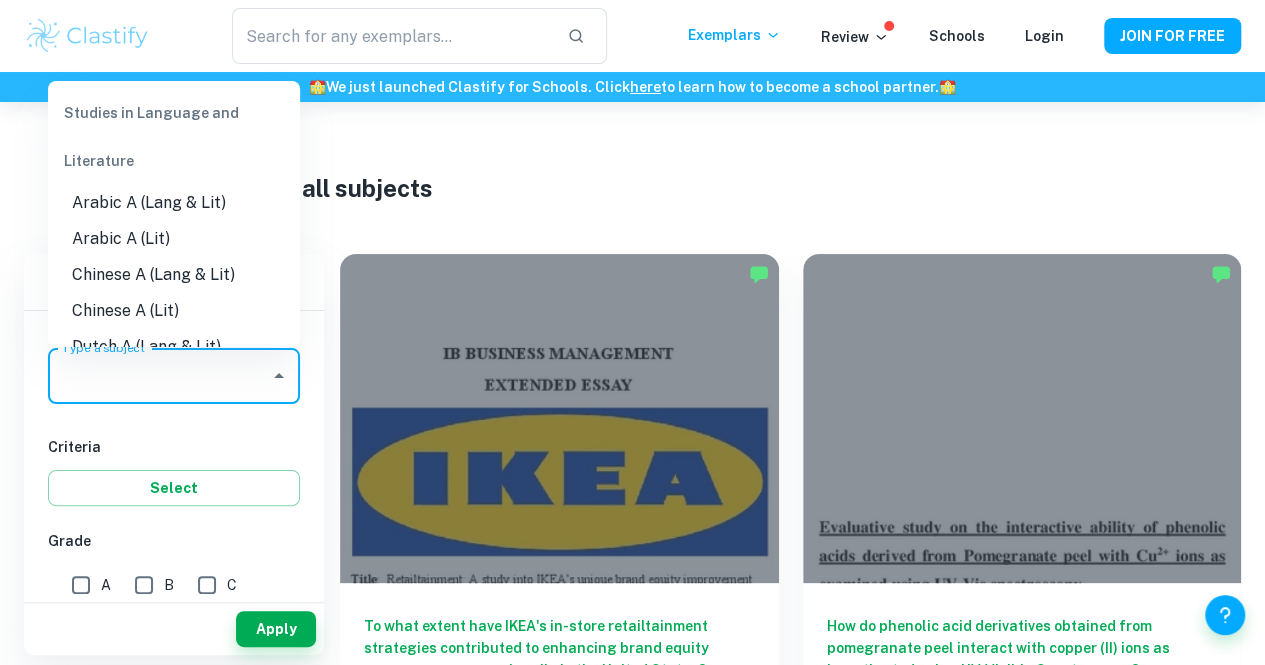 click on "Type a subject" at bounding box center (159, 376) 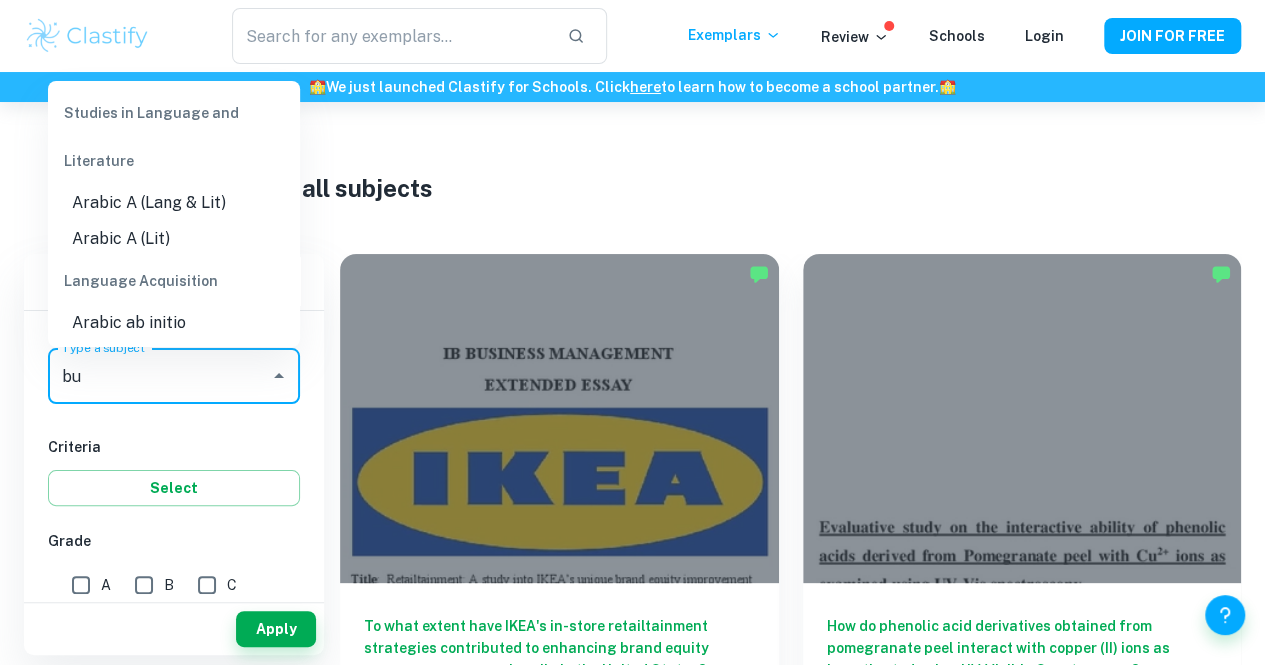 scroll, scrollTop: 0, scrollLeft: 0, axis: both 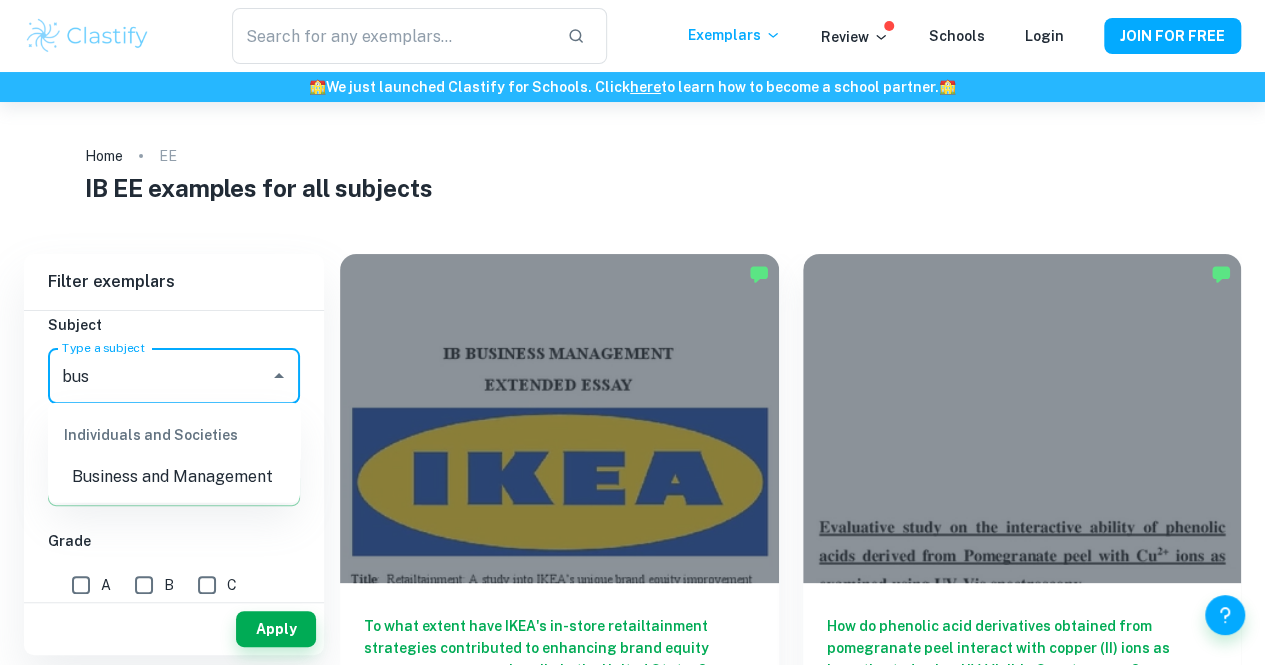 click on "Business and Management" at bounding box center (174, 477) 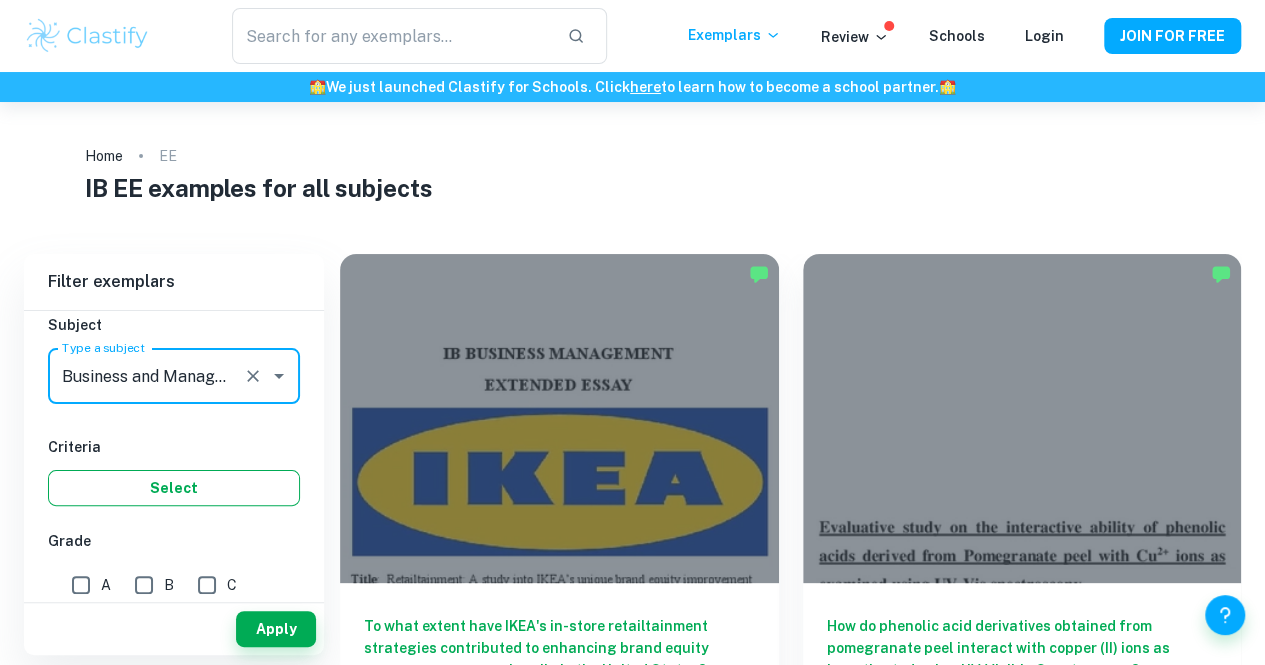 type on "Business and Management" 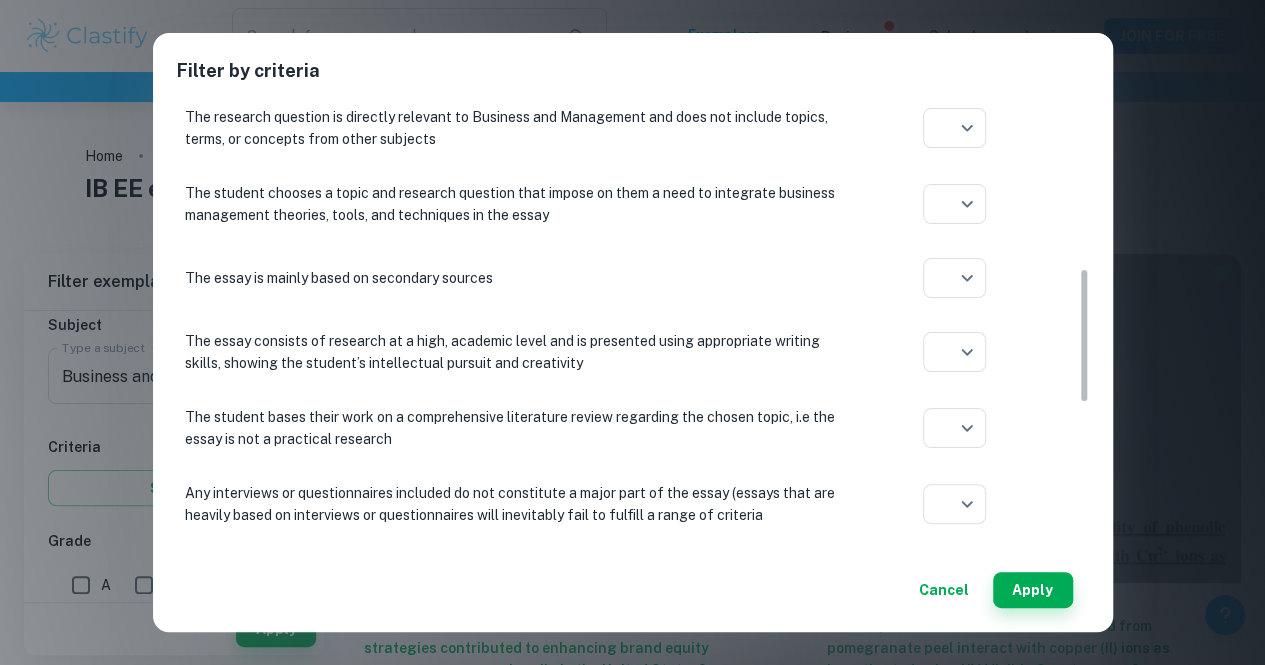 scroll, scrollTop: 574, scrollLeft: 0, axis: vertical 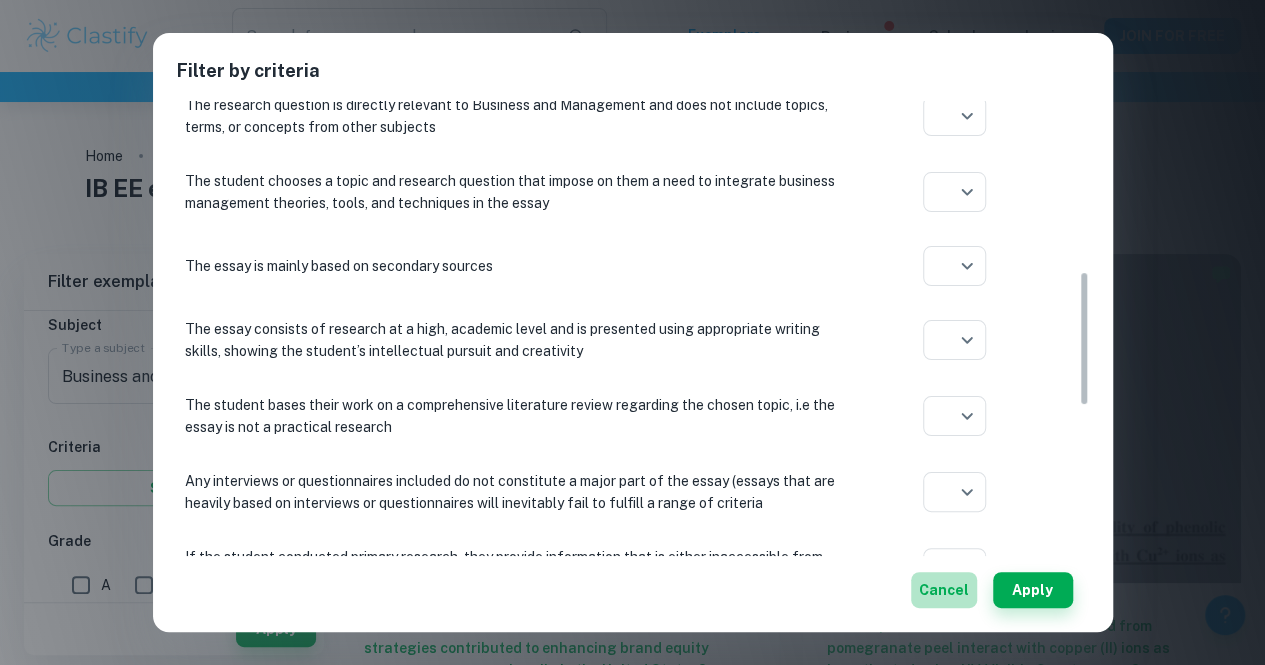click on "Cancel" at bounding box center (944, 590) 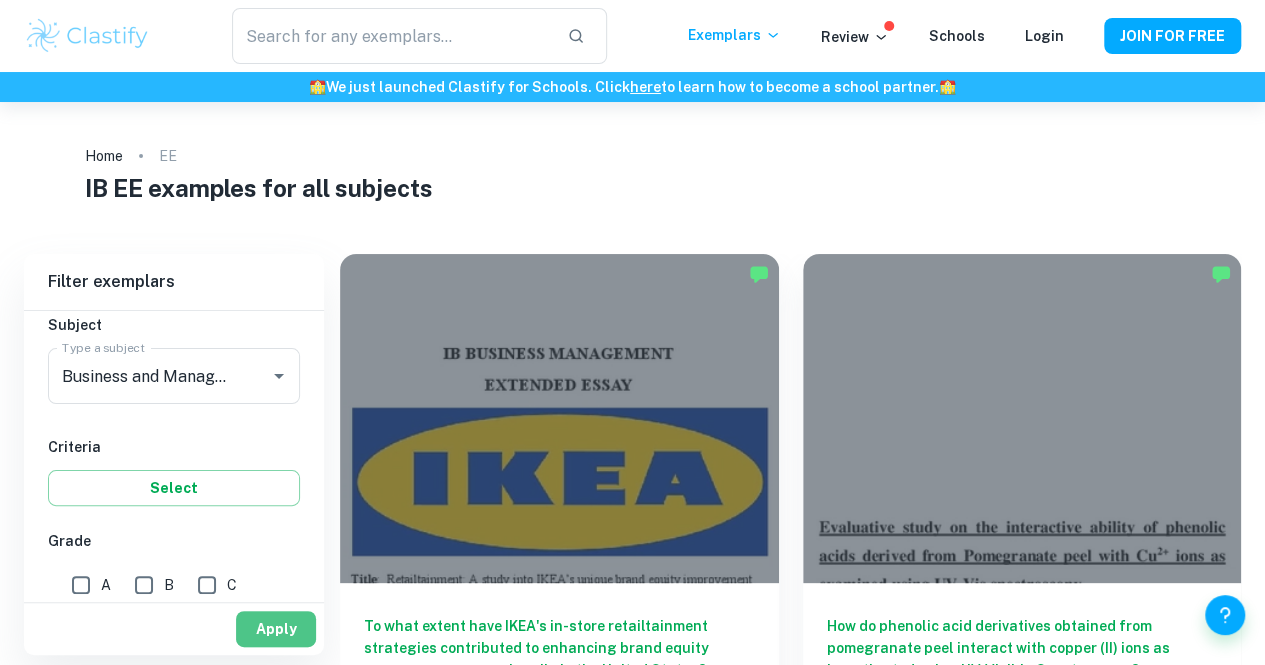 click on "Apply" at bounding box center [276, 629] 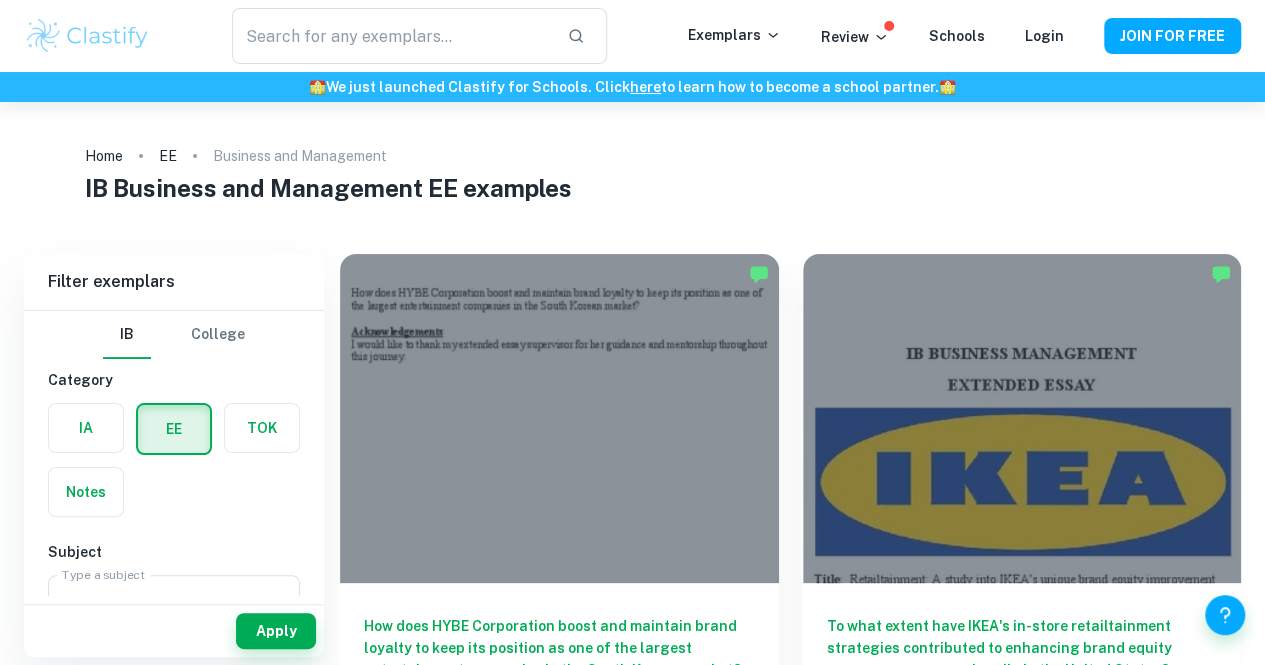 scroll, scrollTop: 3, scrollLeft: 0, axis: vertical 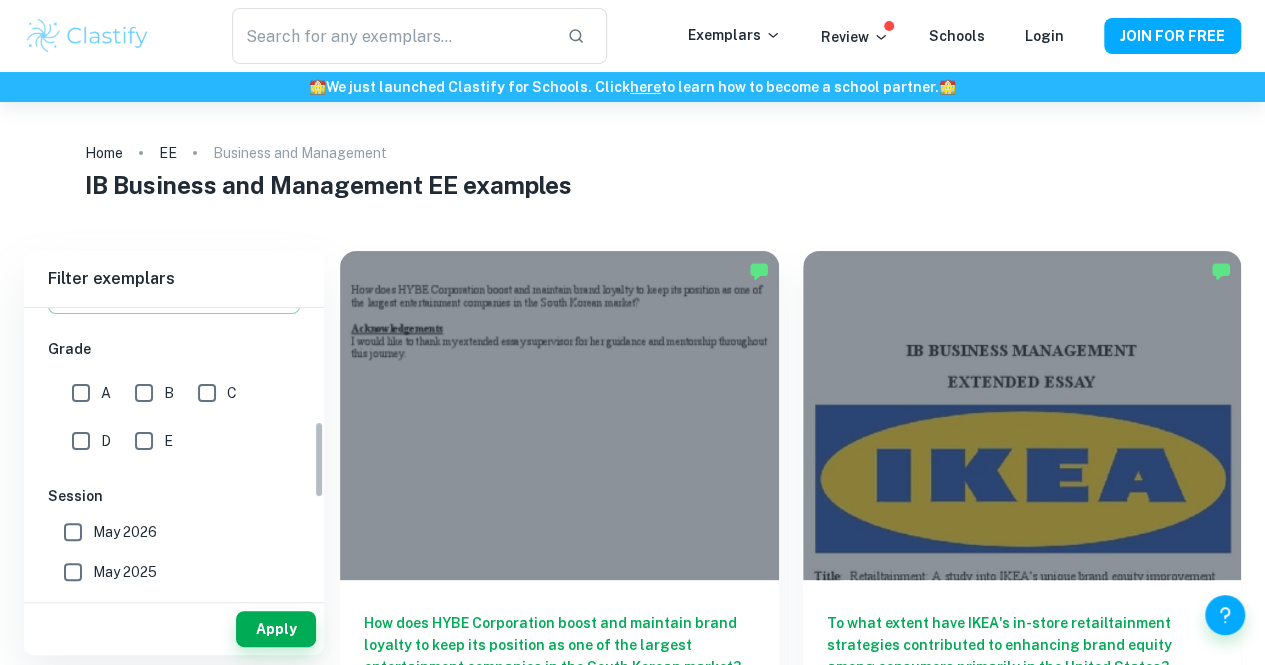 click on "A" at bounding box center (81, 393) 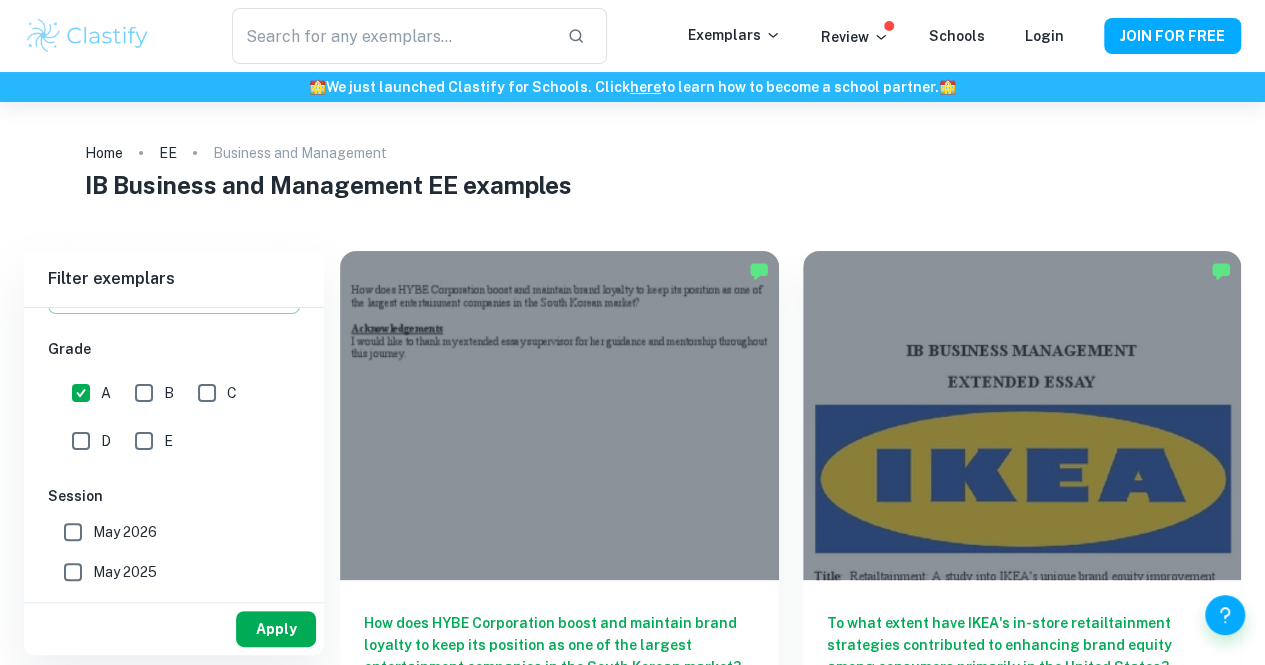 click on "Apply" at bounding box center (276, 629) 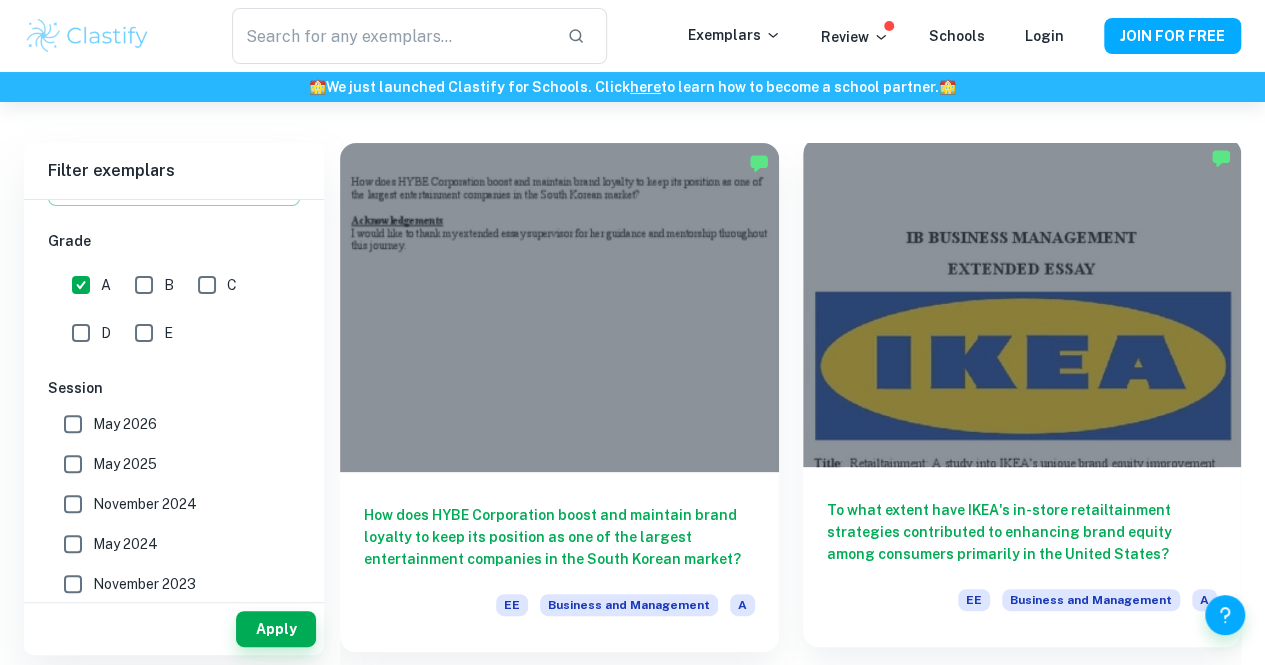 scroll, scrollTop: 112, scrollLeft: 0, axis: vertical 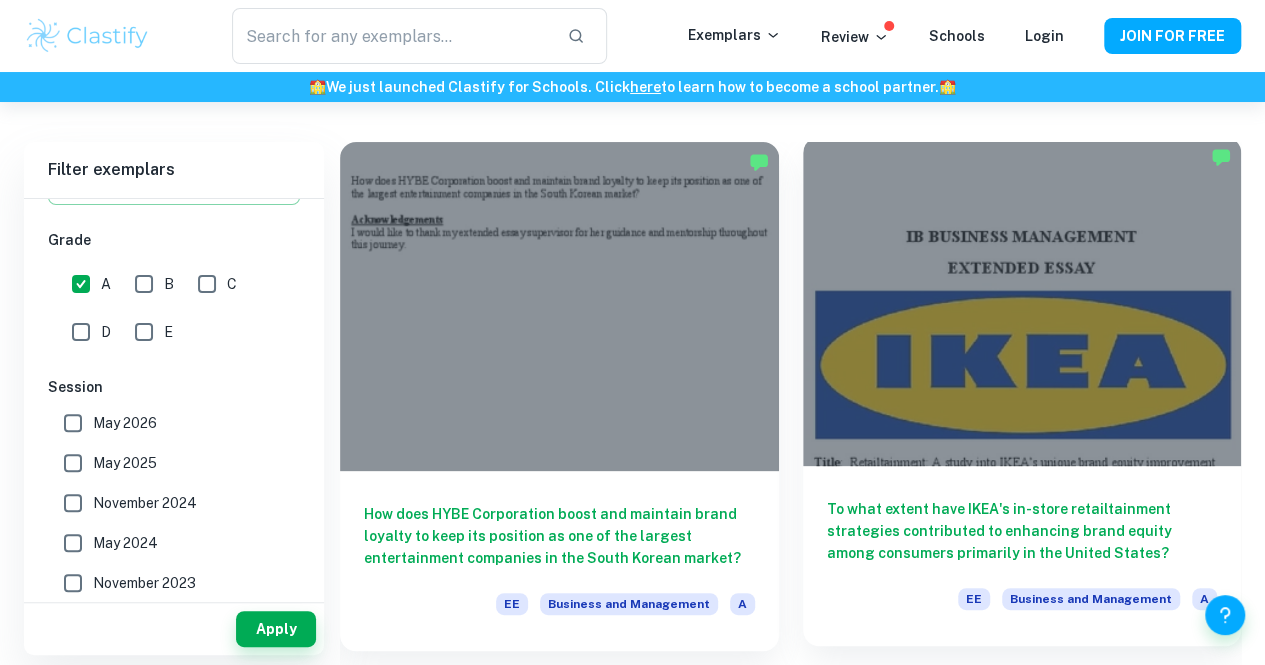 click at bounding box center (1022, 301) 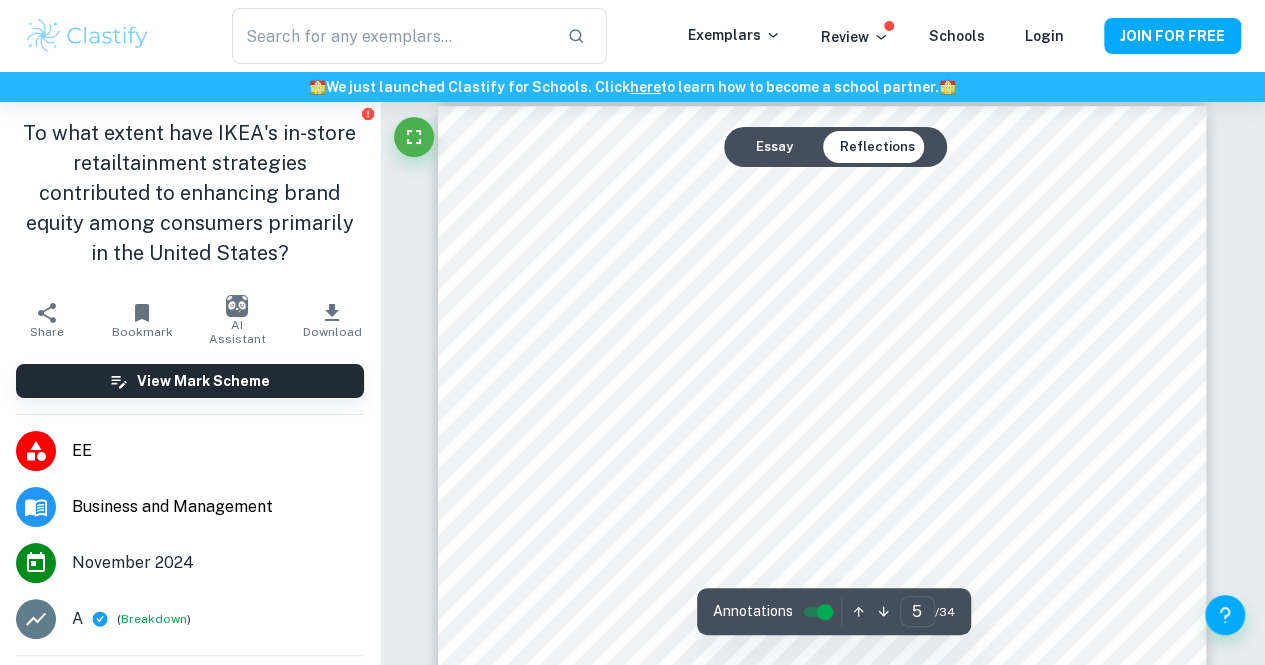 scroll, scrollTop: 4644, scrollLeft: 0, axis: vertical 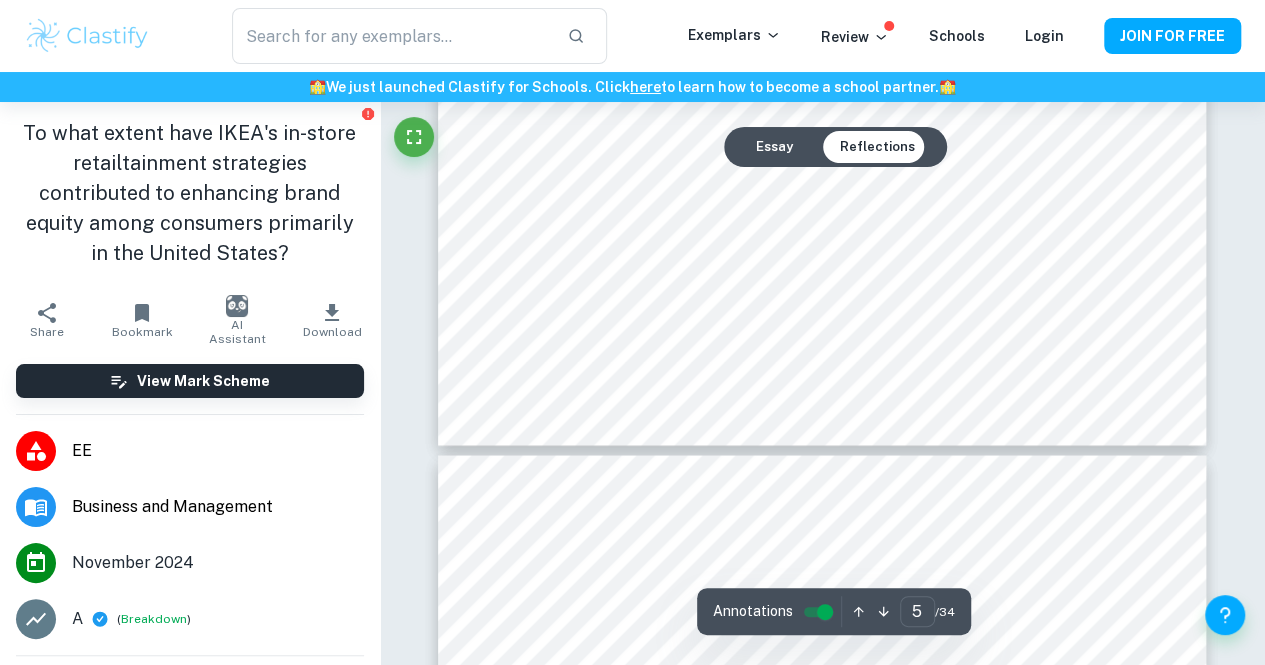 type on "6" 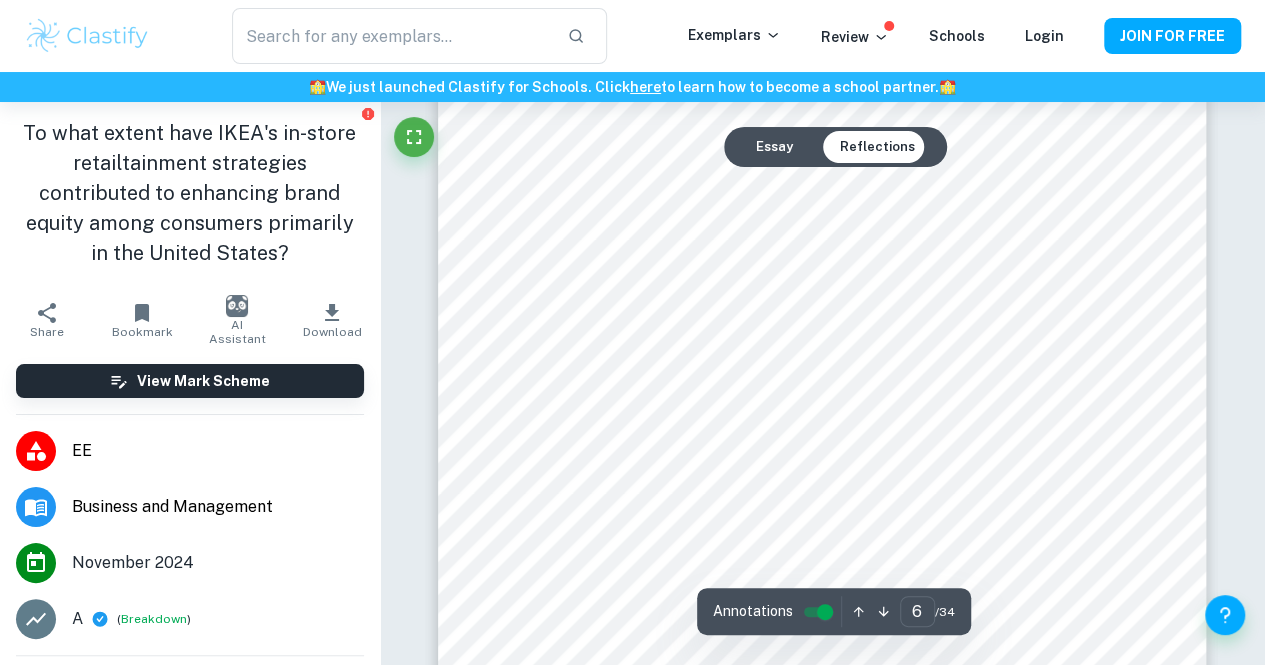 scroll, scrollTop: 5842, scrollLeft: 0, axis: vertical 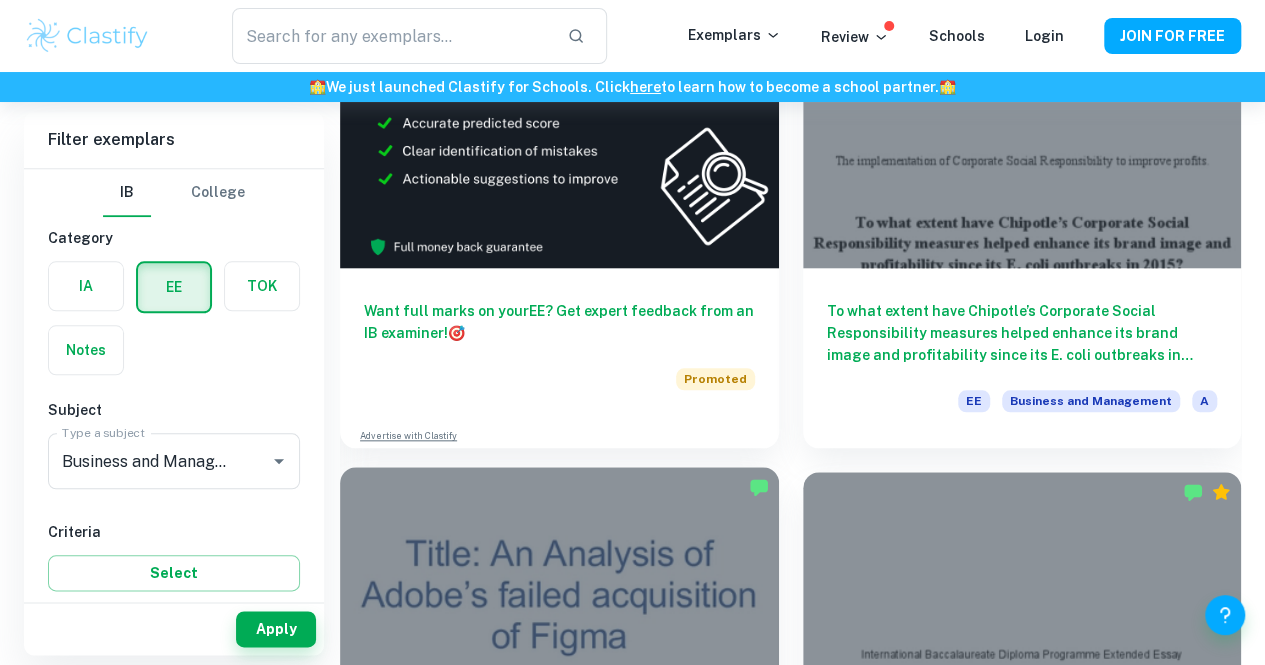 click at bounding box center (1022, 1169) 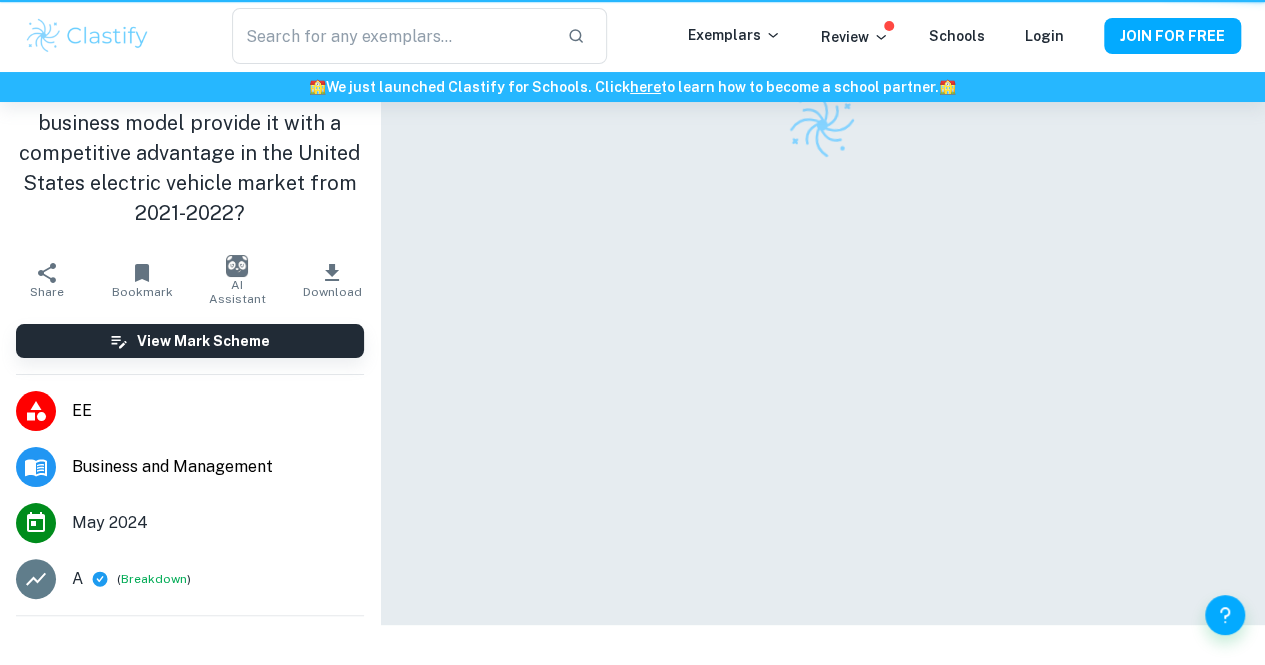 scroll, scrollTop: 0, scrollLeft: 0, axis: both 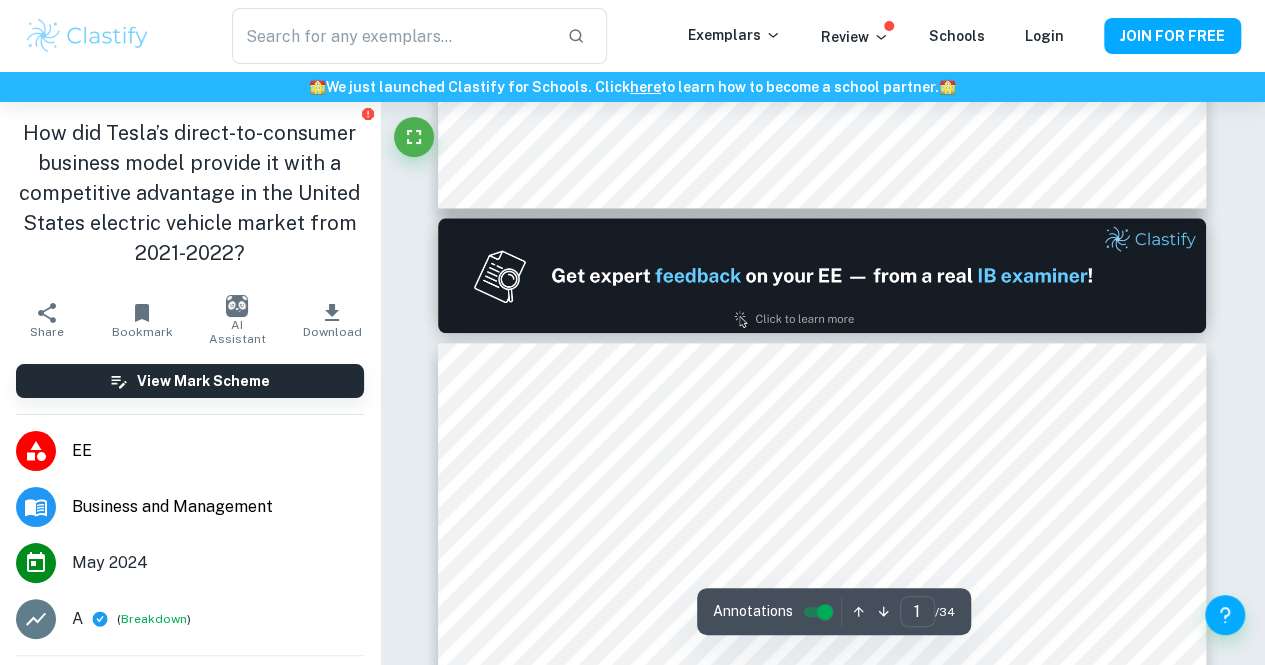type on "2" 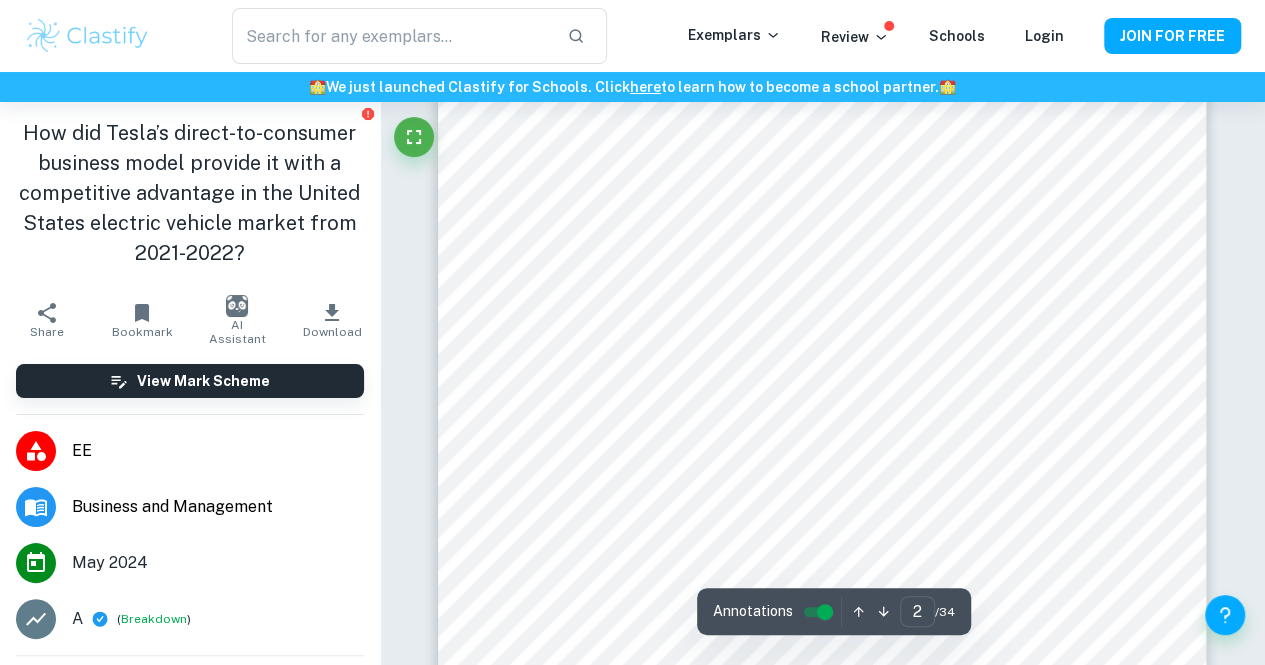 scroll, scrollTop: 1357, scrollLeft: 0, axis: vertical 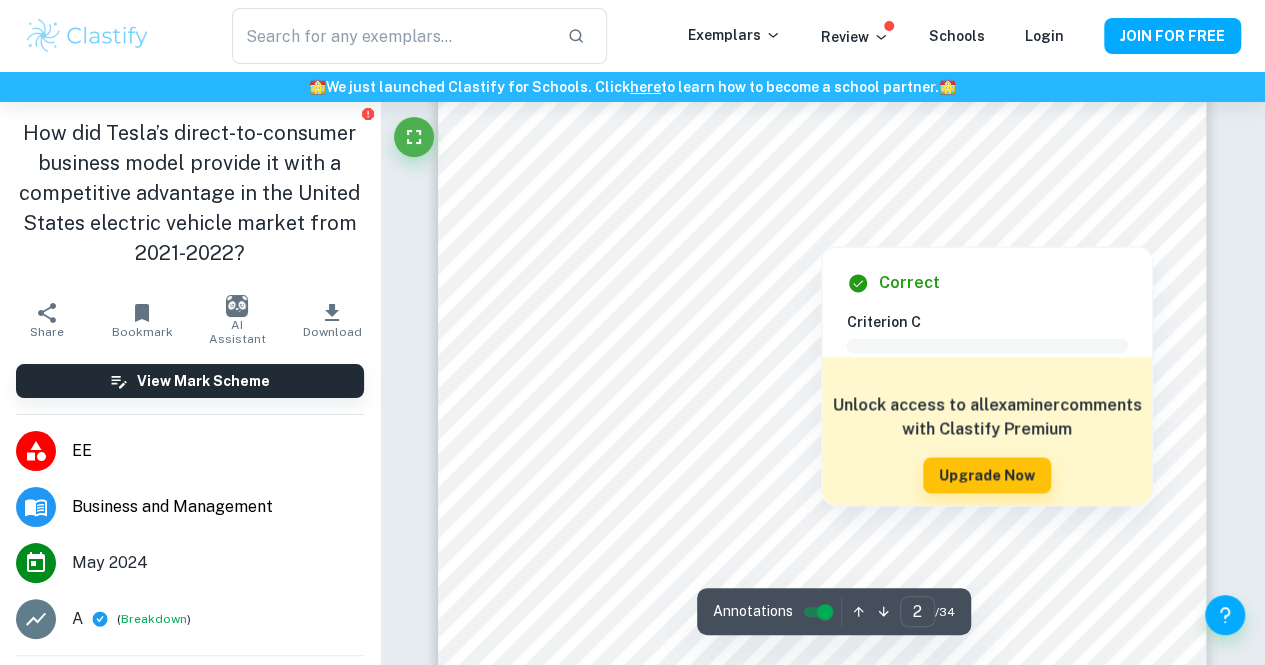 click at bounding box center (821, 232) 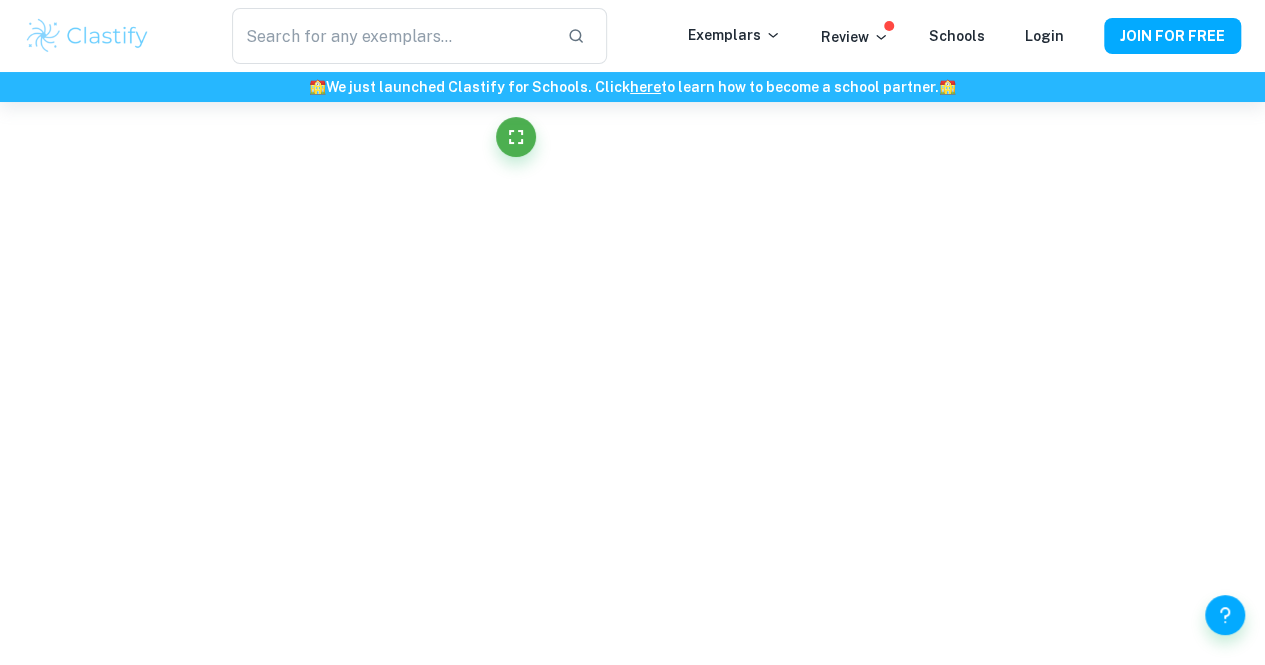 scroll, scrollTop: 1302, scrollLeft: 0, axis: vertical 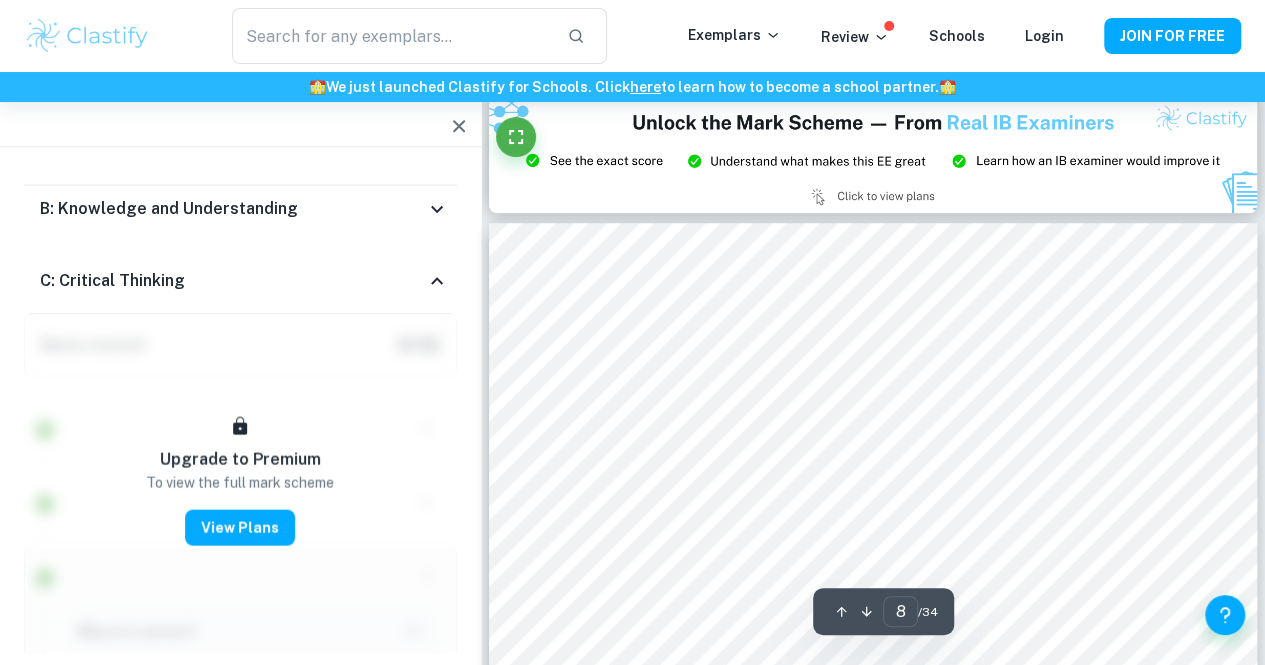 type on "9" 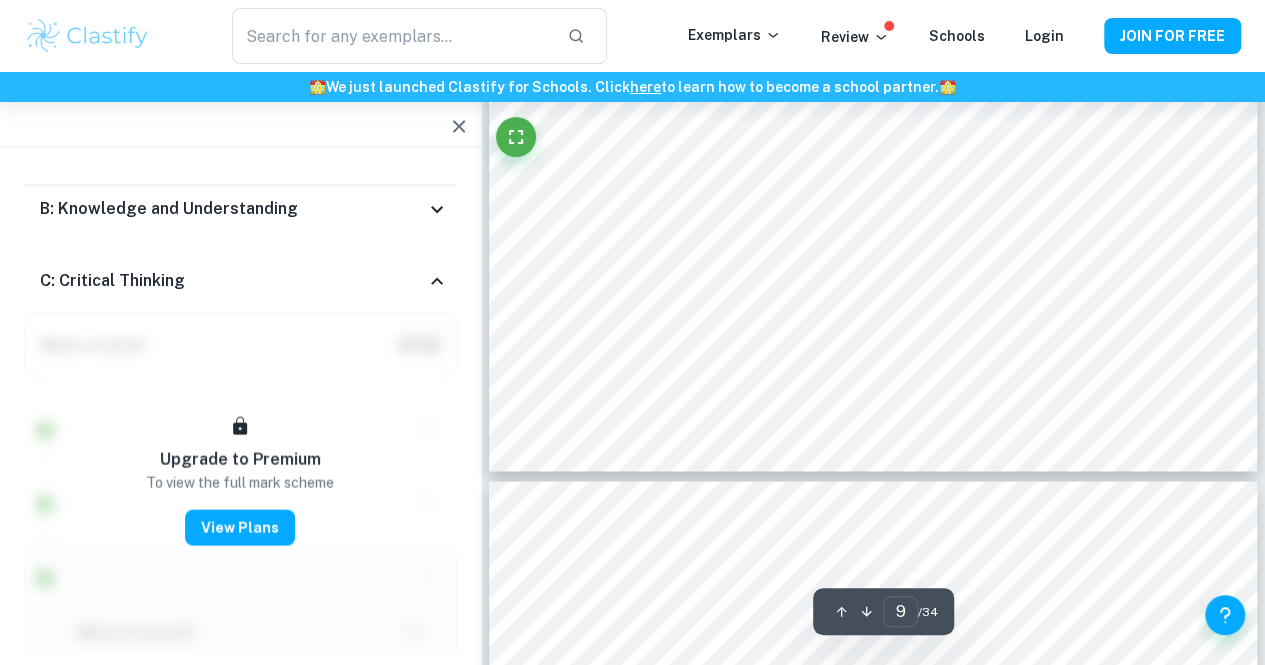 scroll, scrollTop: 9142, scrollLeft: 0, axis: vertical 